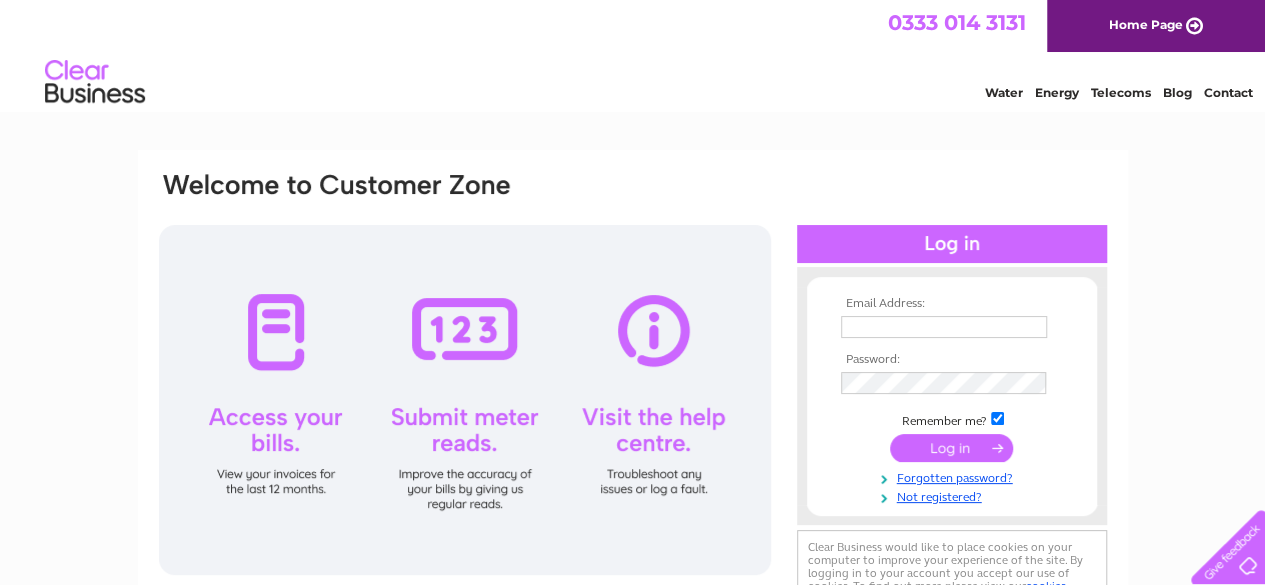 scroll, scrollTop: 0, scrollLeft: 0, axis: both 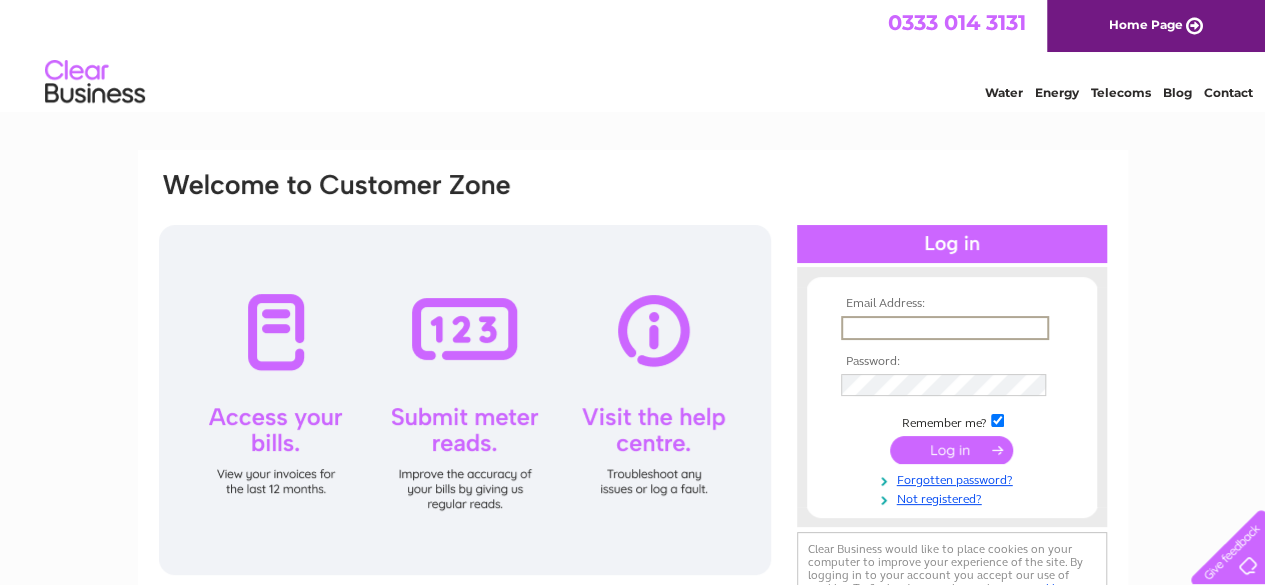 click at bounding box center (945, 328) 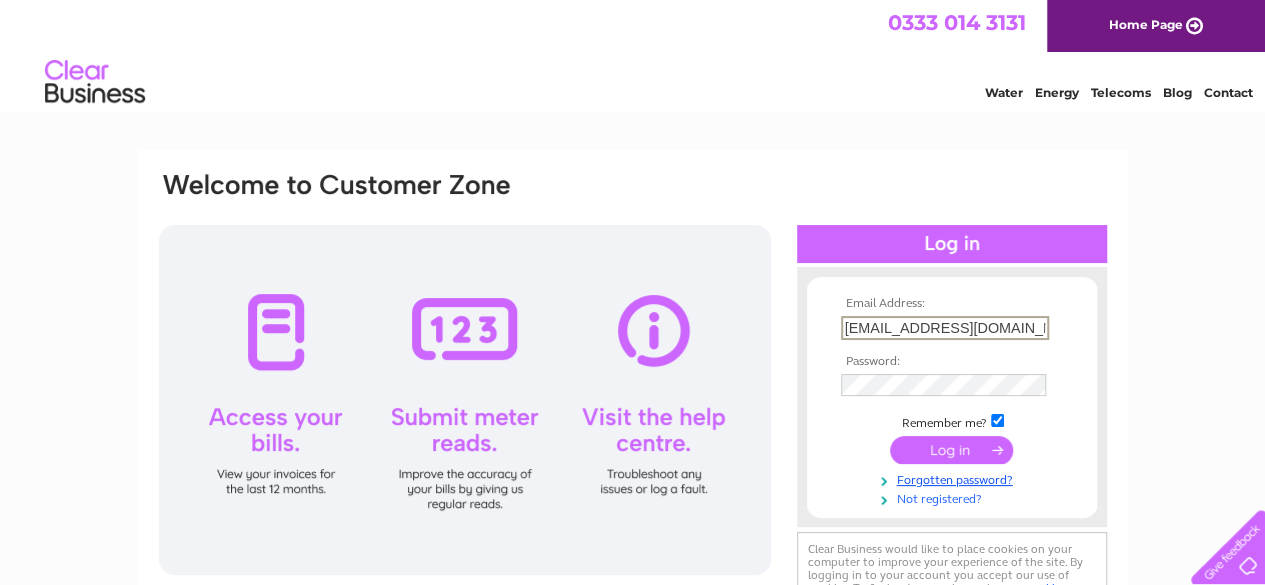click on "Not registered?" at bounding box center (954, 497) 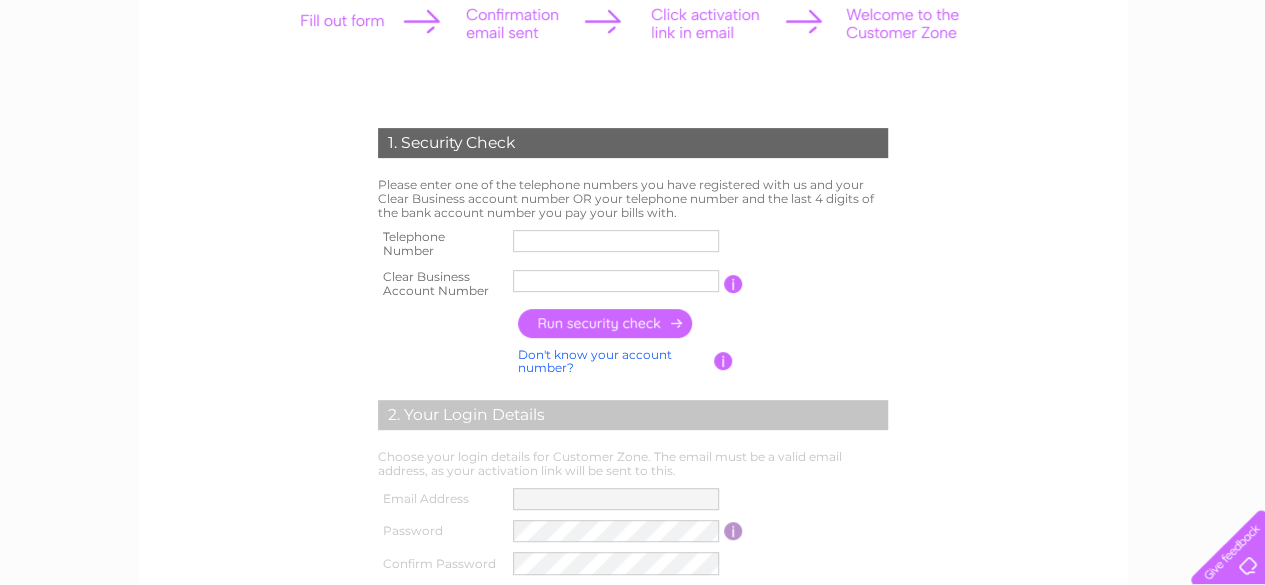 scroll, scrollTop: 300, scrollLeft: 0, axis: vertical 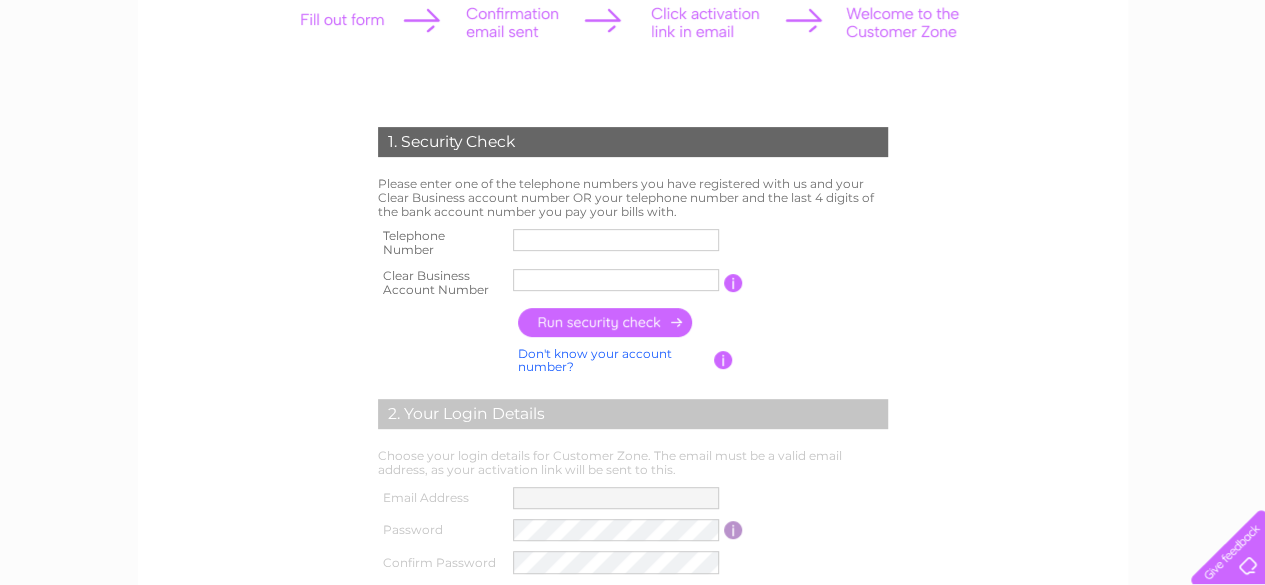 click at bounding box center [616, 240] 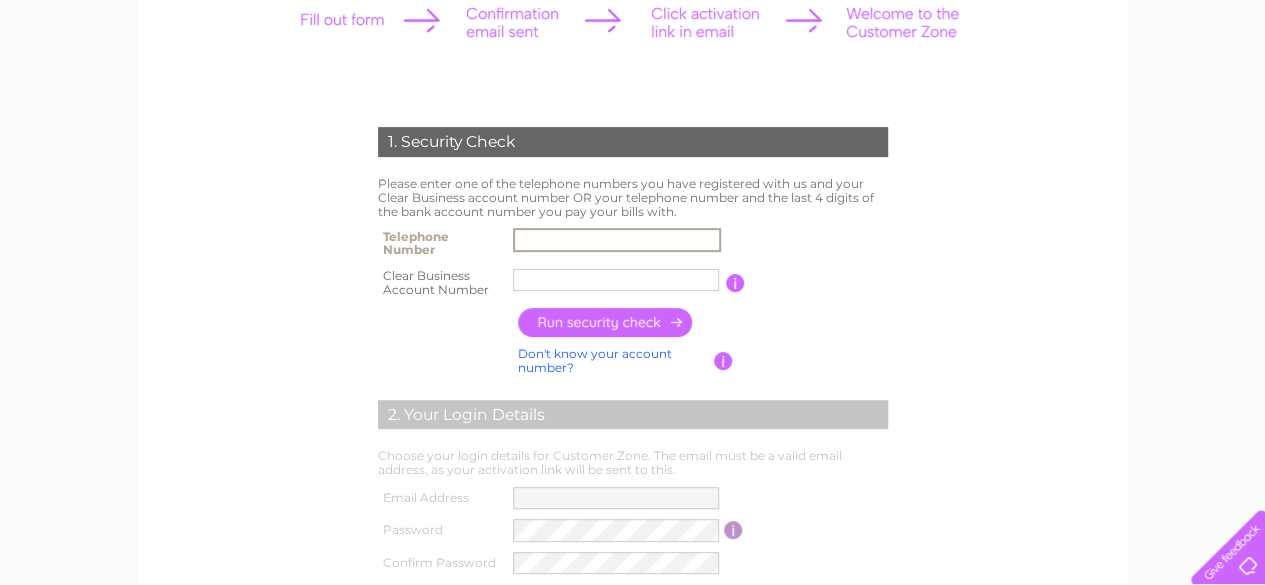 type on "07710438494" 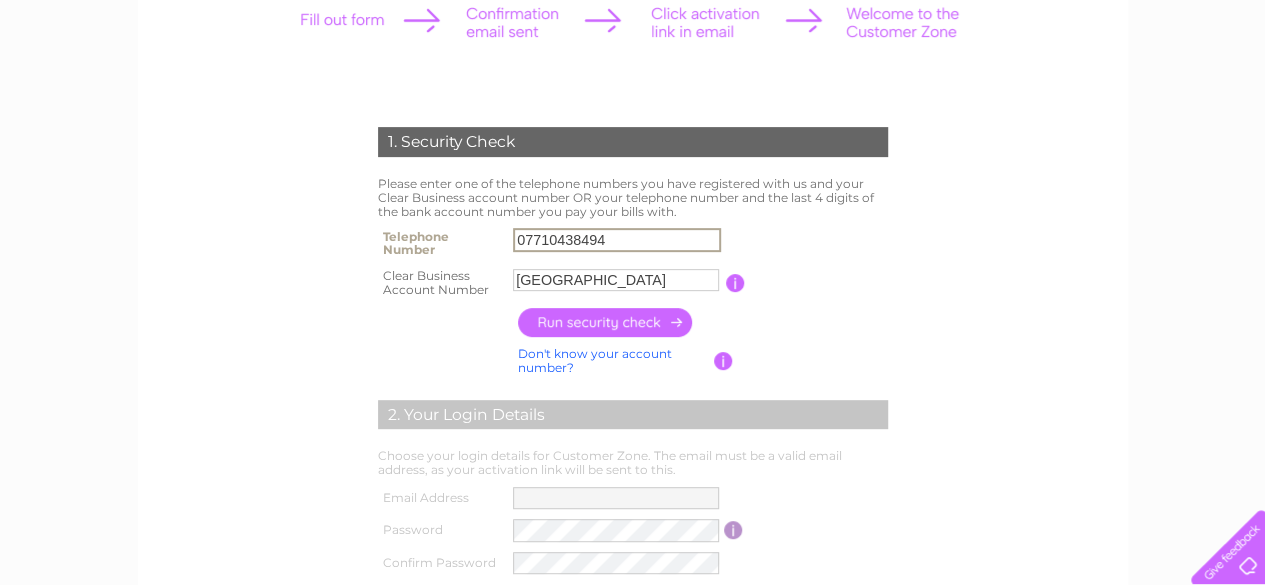 click on "Kingston" at bounding box center [616, 280] 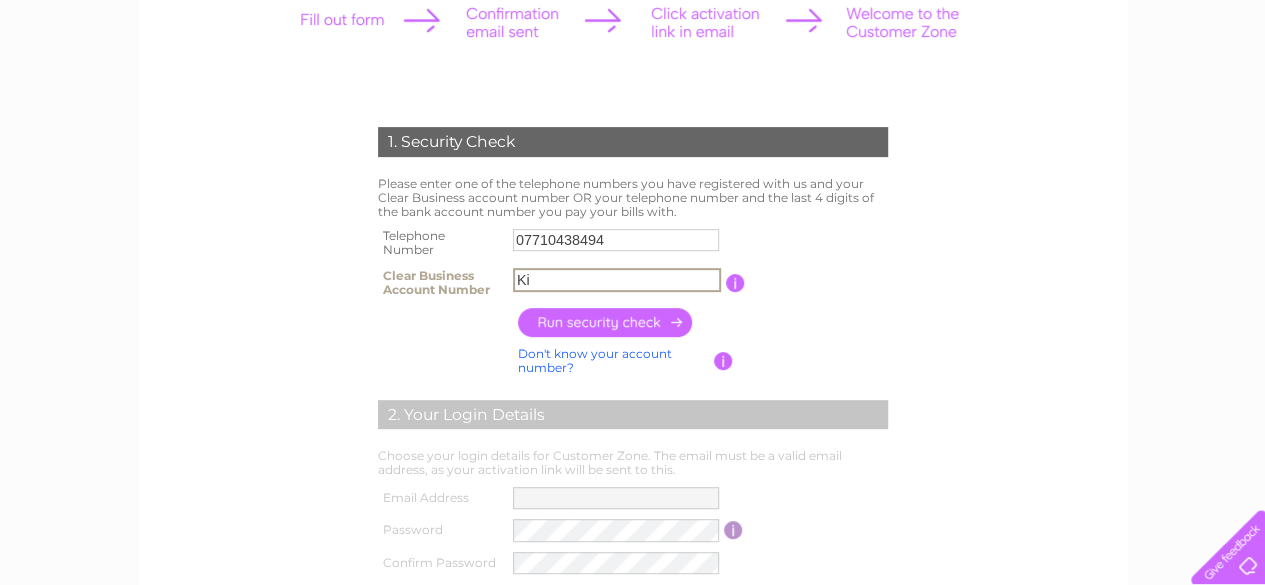type on "K" 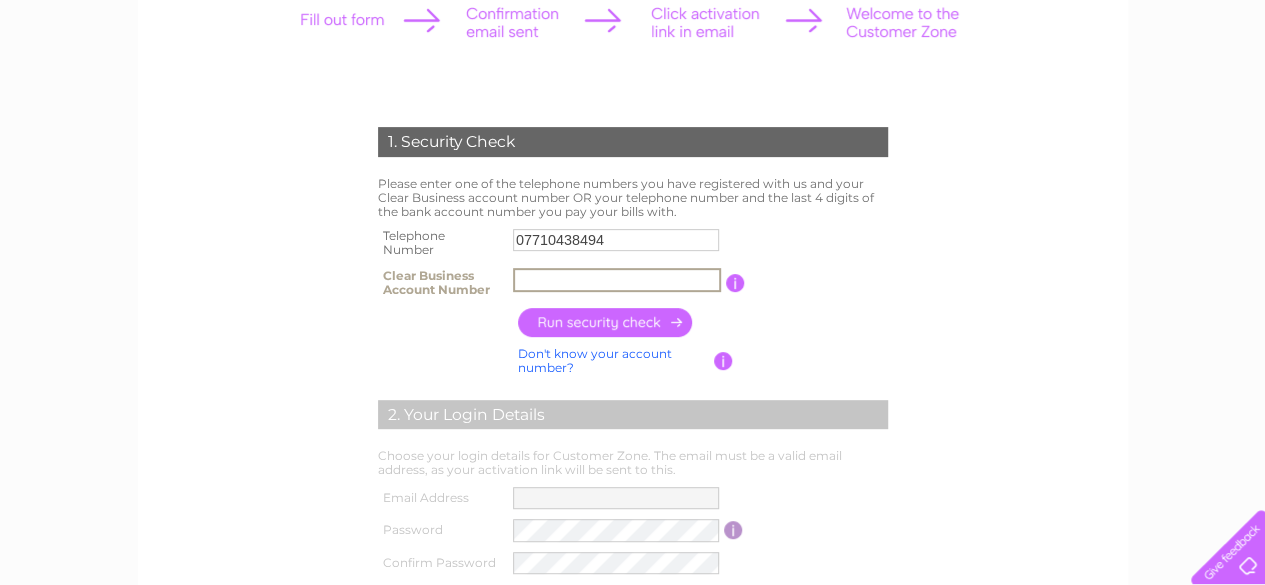 type 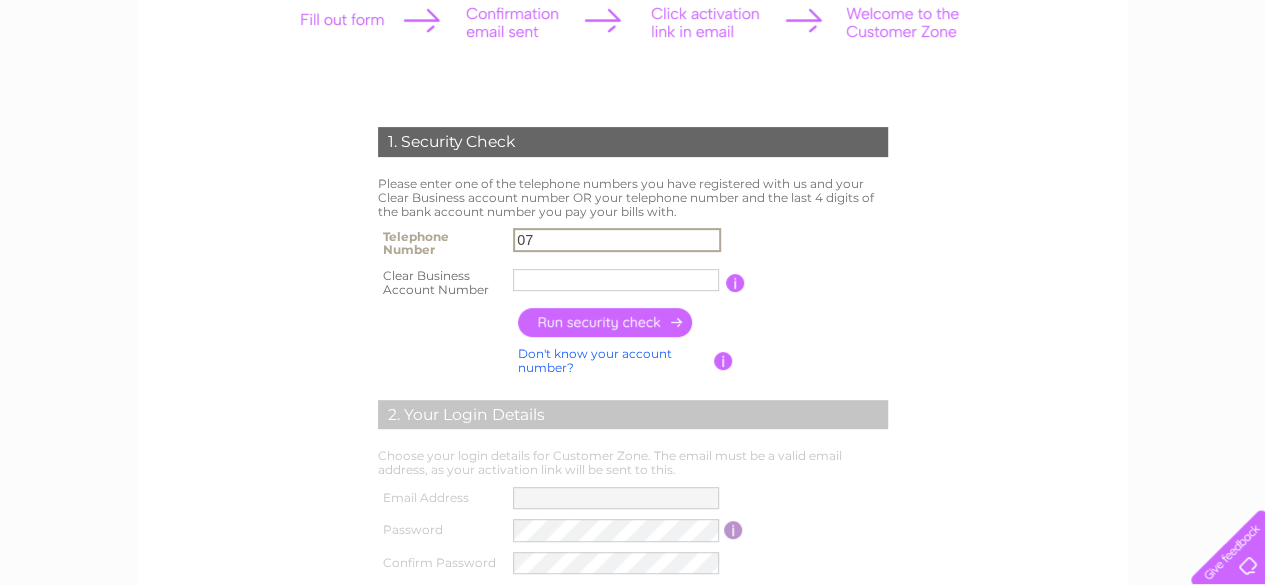 type on "0" 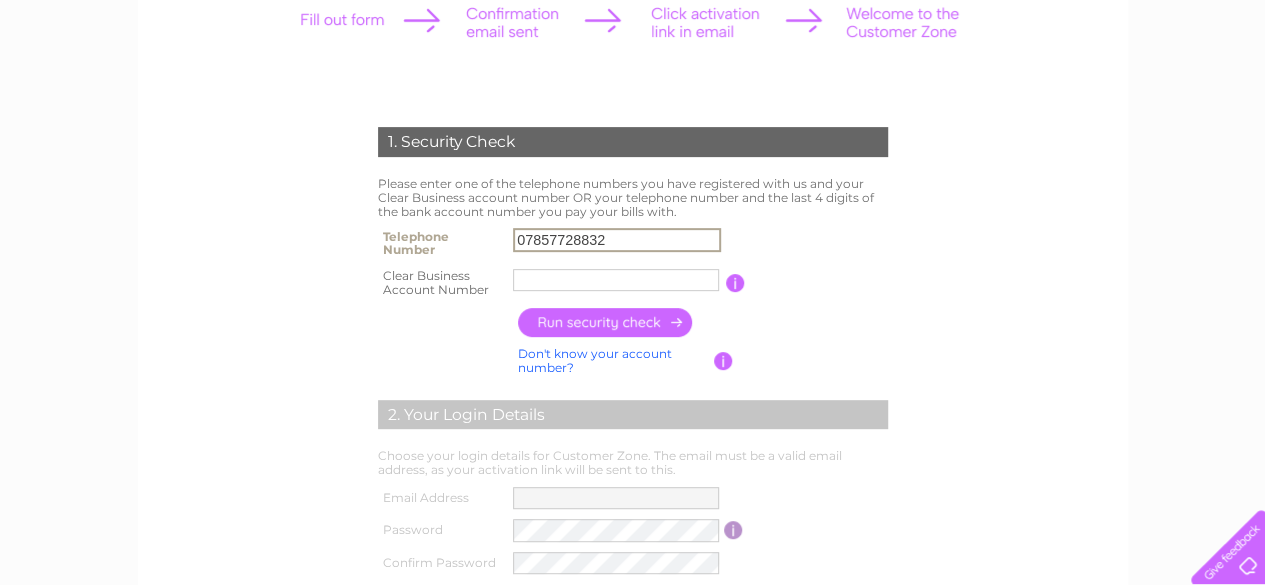 type on "07857728832" 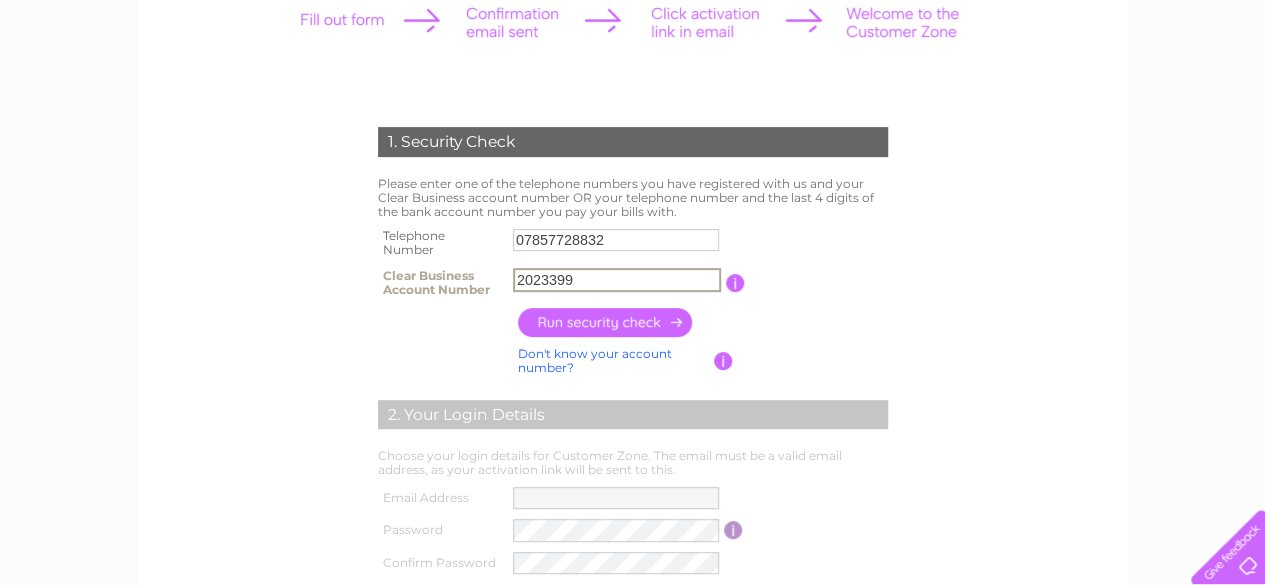 type on "2023399" 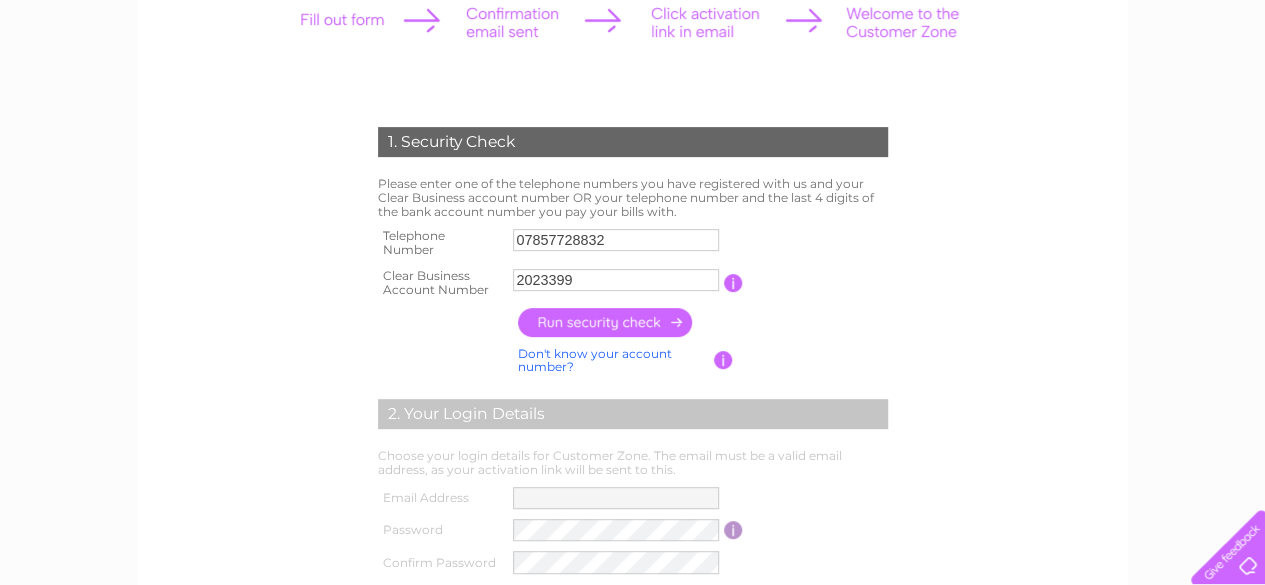 click at bounding box center (606, 322) 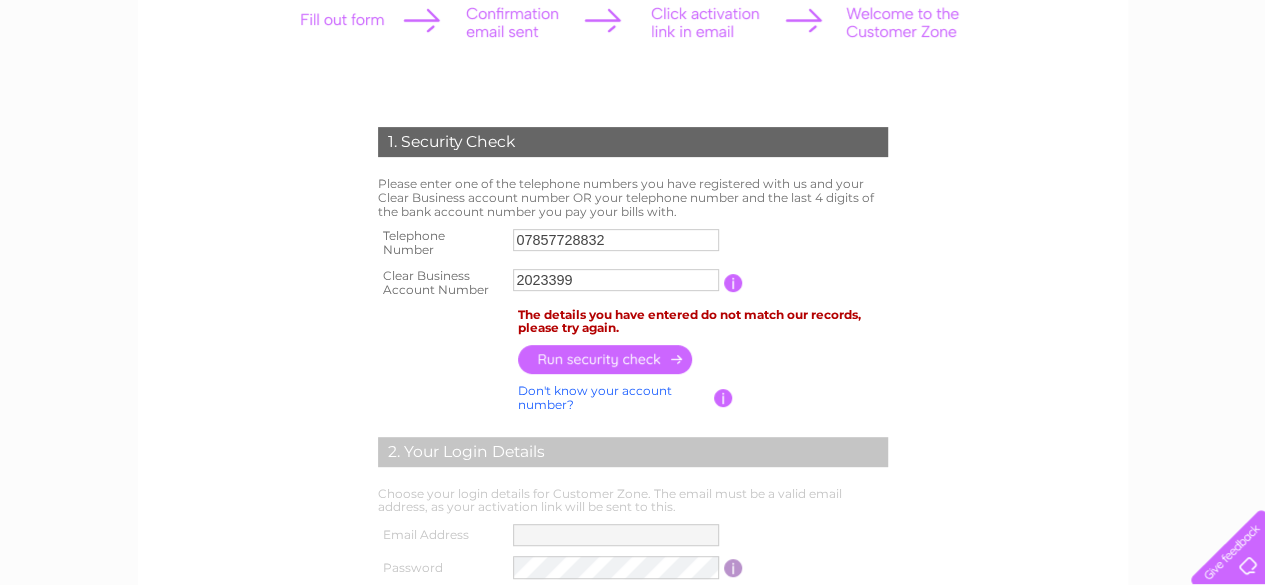 click on "07857728832" at bounding box center [616, 240] 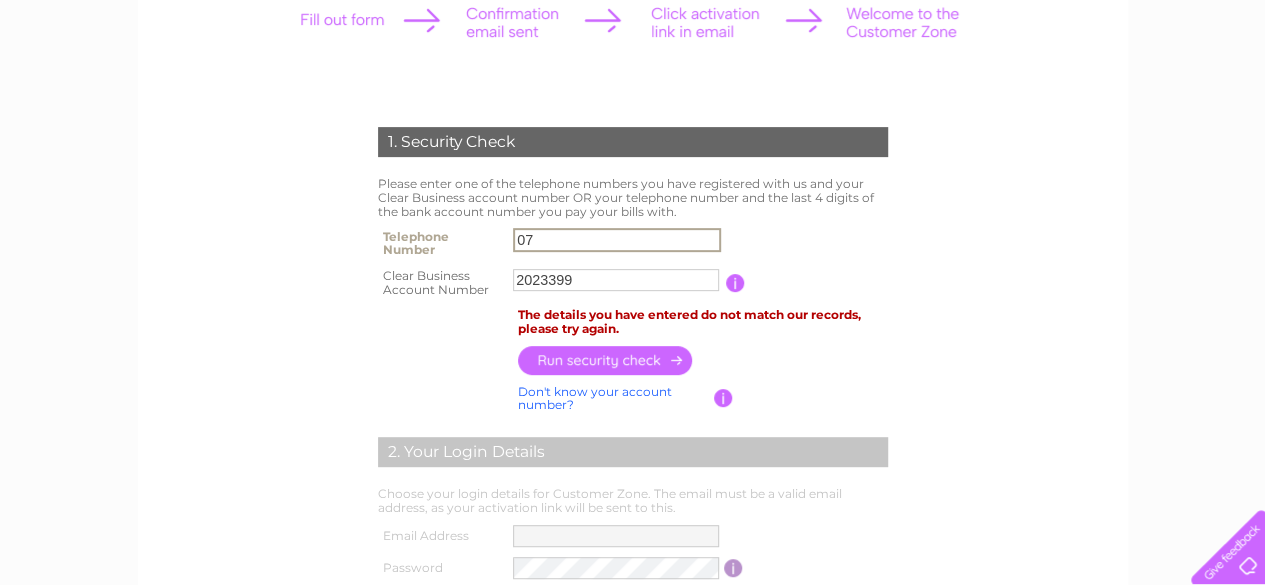 type on "0" 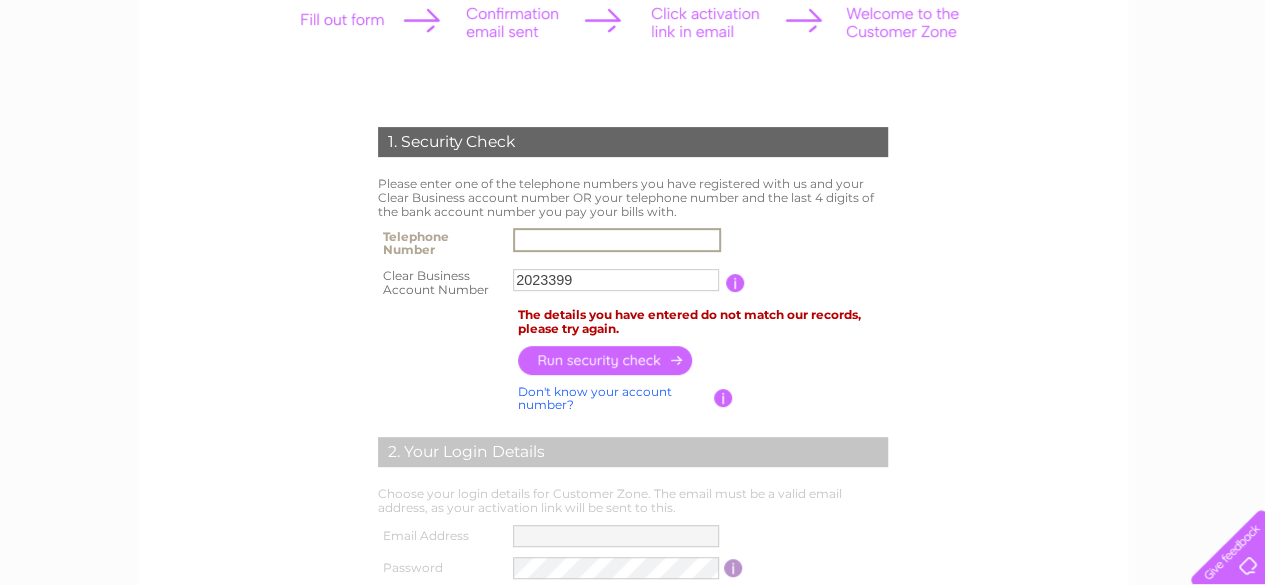 click at bounding box center (617, 240) 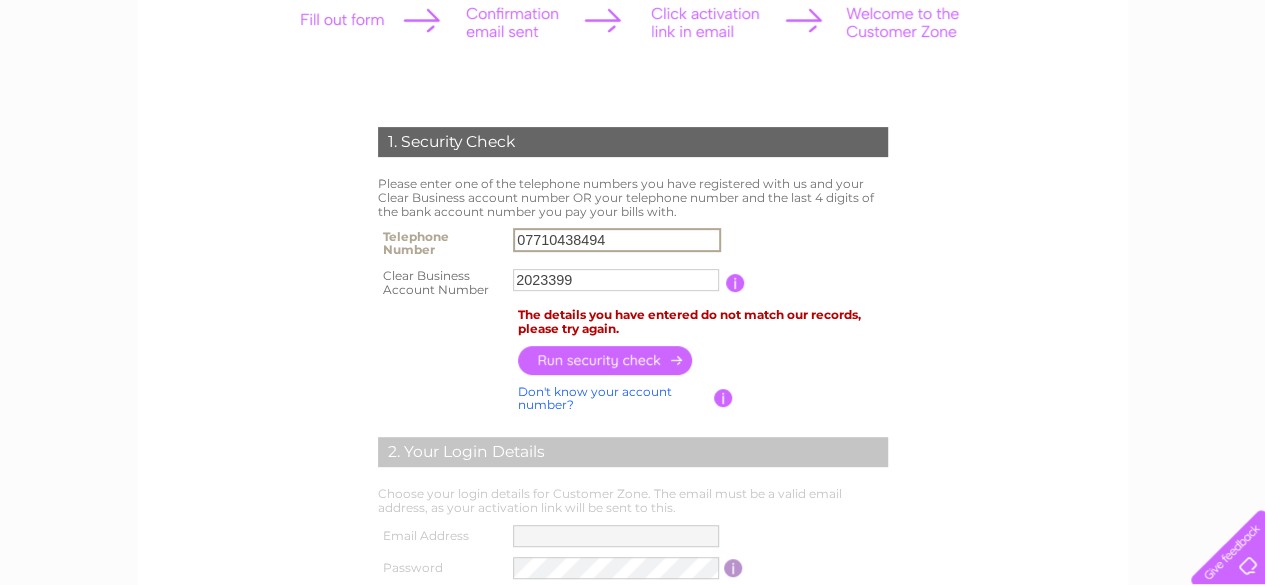 click at bounding box center [606, 360] 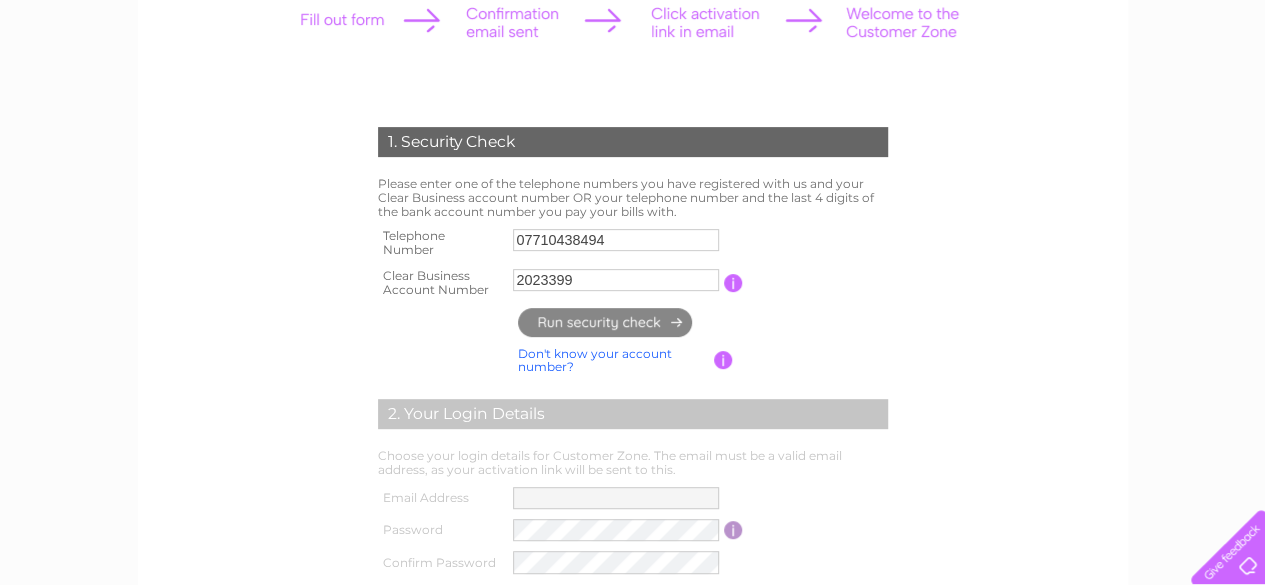 type on "**********" 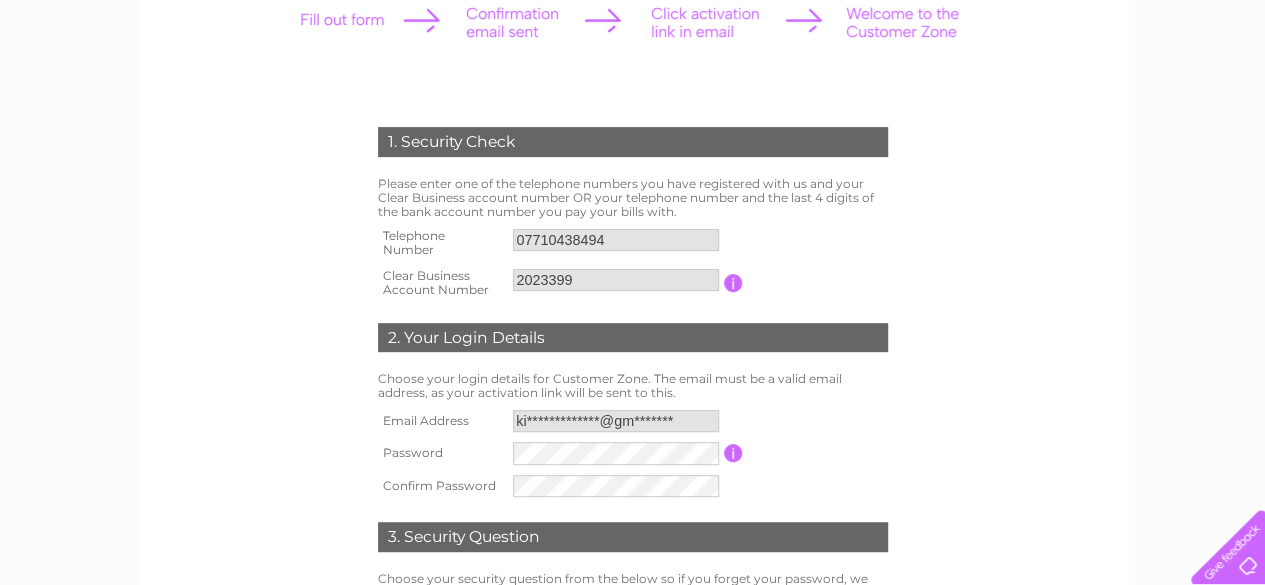 scroll, scrollTop: 500, scrollLeft: 0, axis: vertical 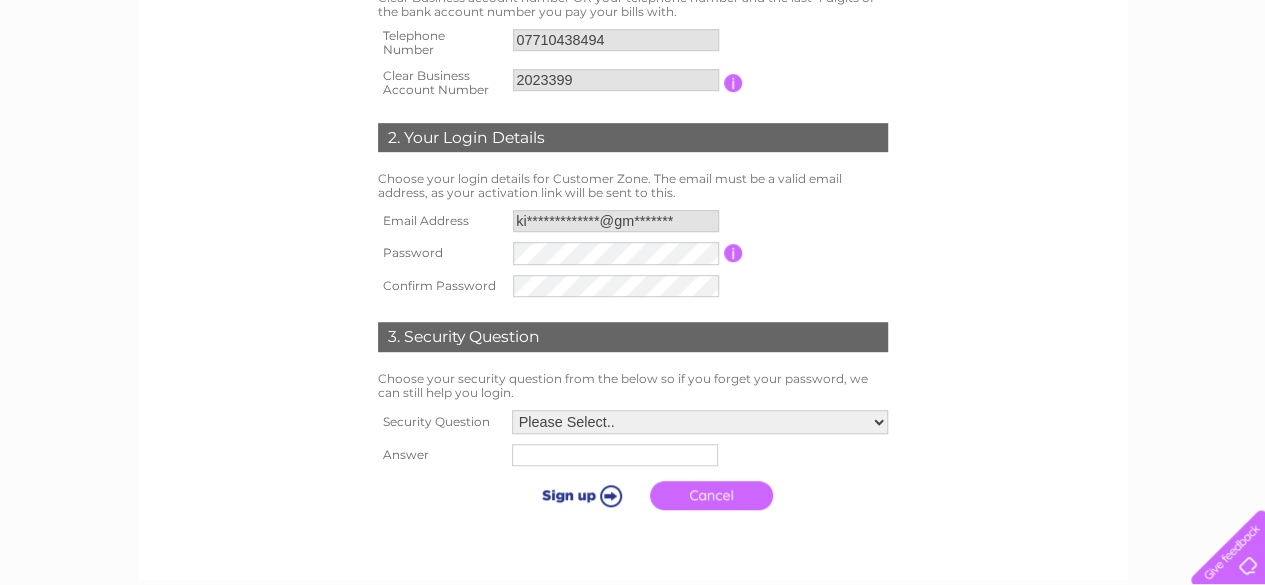 click at bounding box center (733, 253) 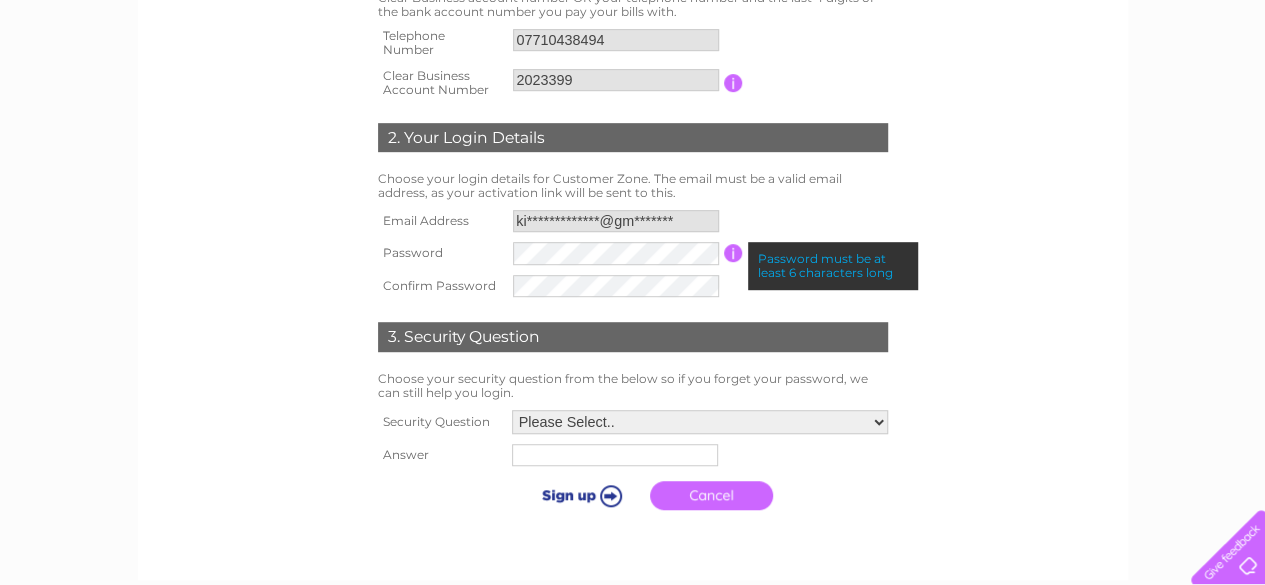 click at bounding box center [733, 253] 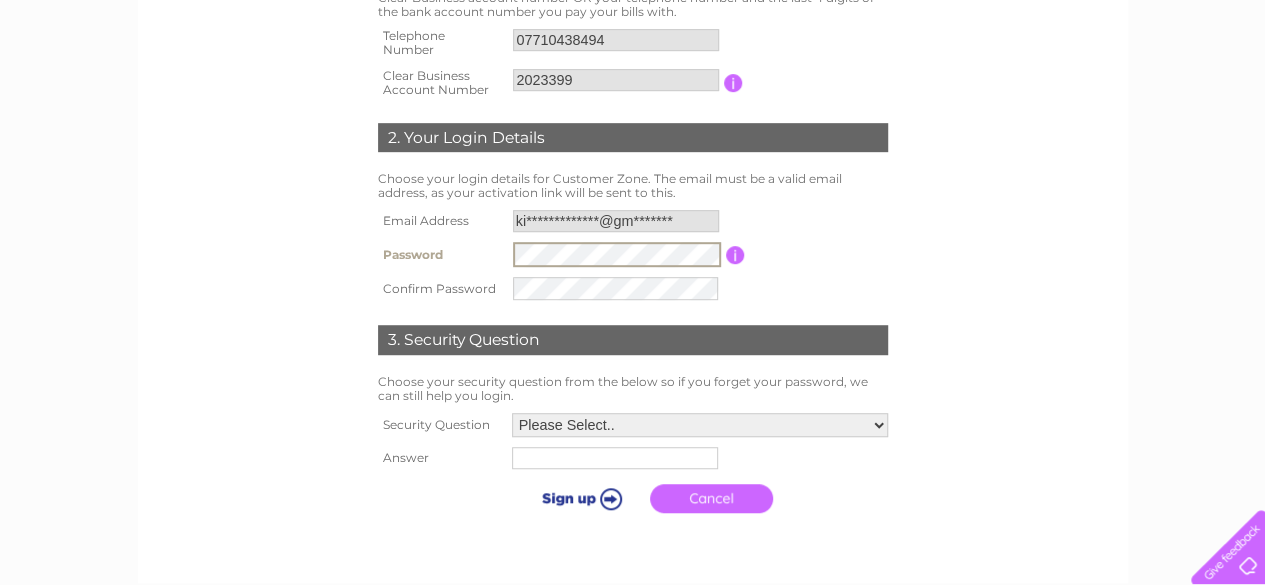 drag, startPoint x: 614, startPoint y: 265, endPoint x: 866, endPoint y: 242, distance: 253.04742 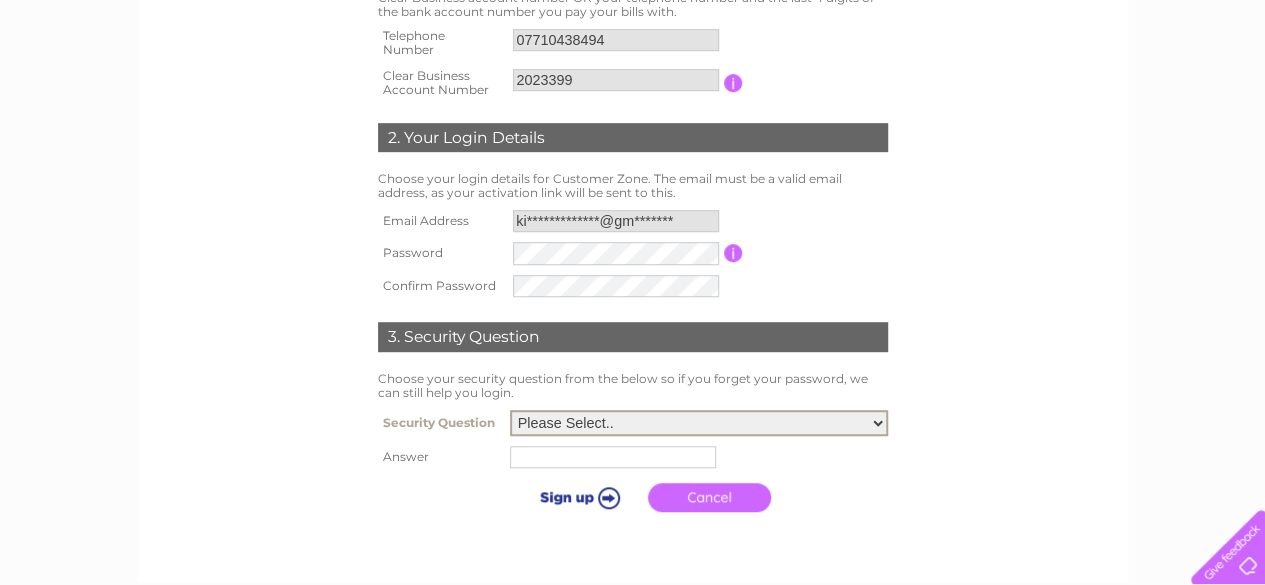 click on "Please Select..
In what town or city was your first job?
In what town or city did you meet your spouse/partner?
In what town or city did your mother and father meet?
What street did you live on as a child?
What was the name of your first pet?
Who was your childhood hero?" at bounding box center [699, 423] 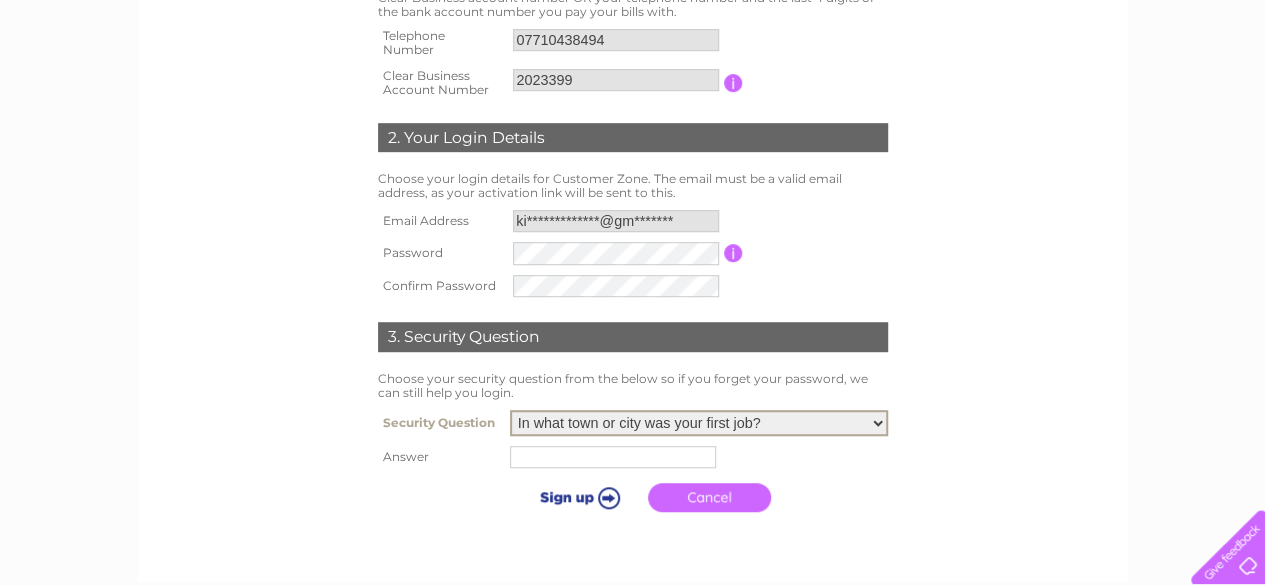 click at bounding box center (613, 457) 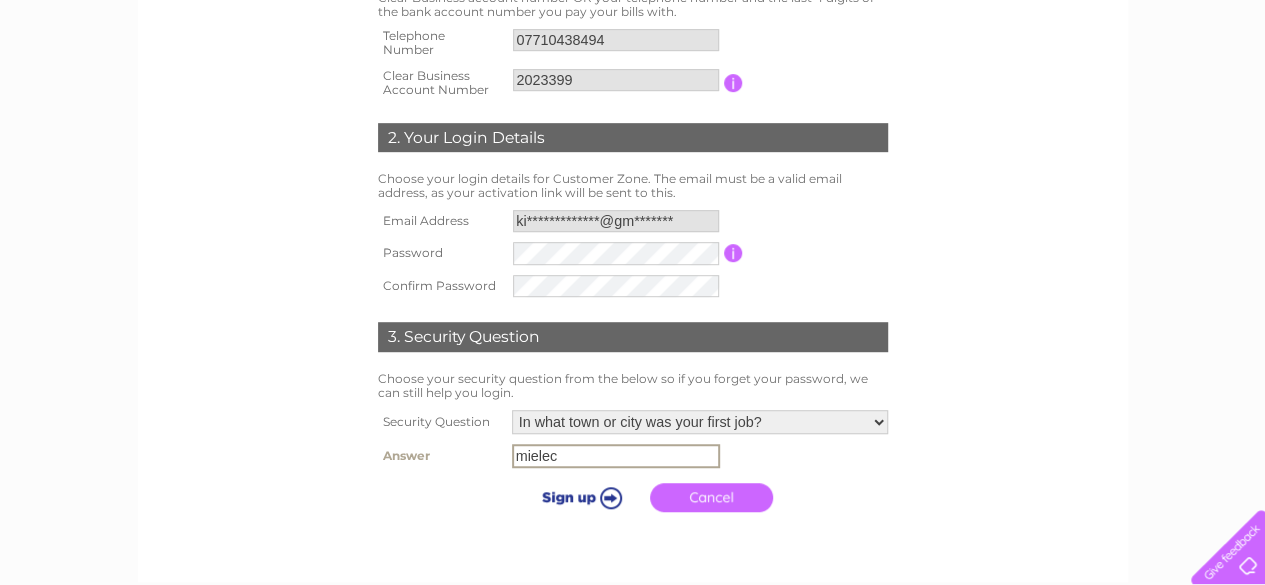 click on "mielec" at bounding box center (616, 456) 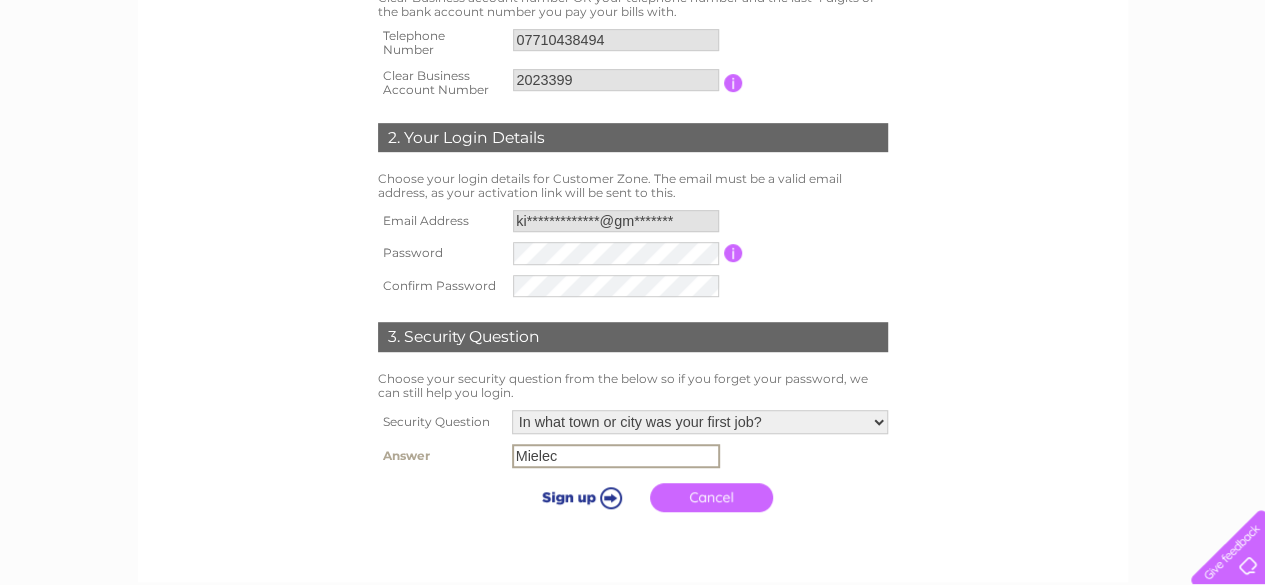 type on "Mielec" 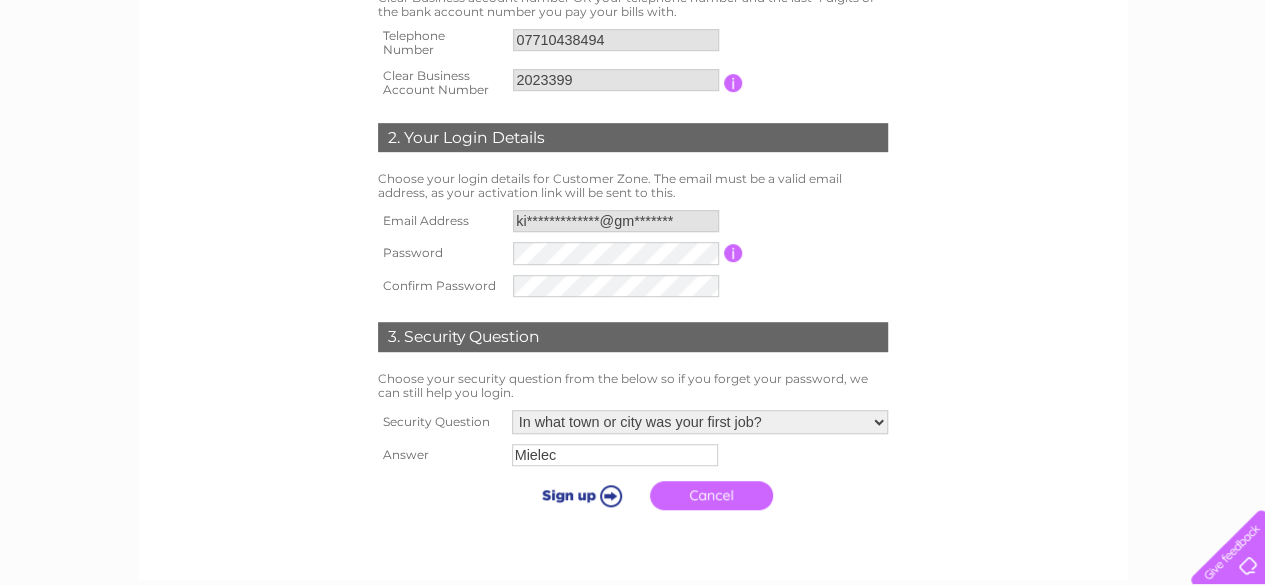 click on "Cancel" at bounding box center (711, 495) 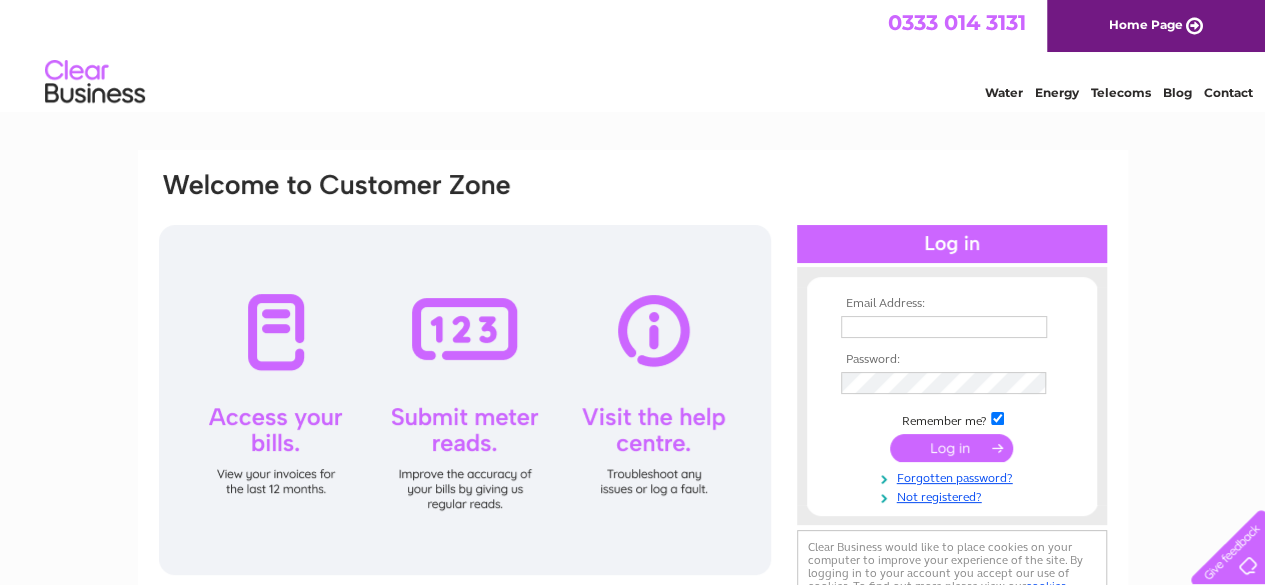 scroll, scrollTop: 0, scrollLeft: 0, axis: both 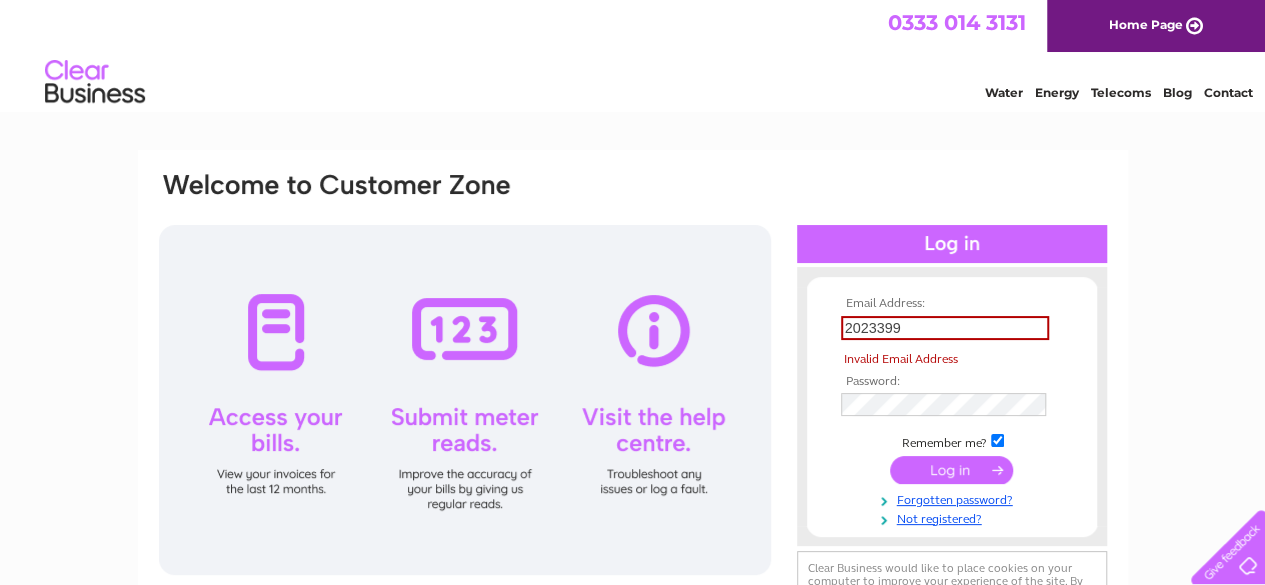 click on "Email Address:
2023399
Invalid Email Address
Password:
Remember me?" at bounding box center (952, 411) 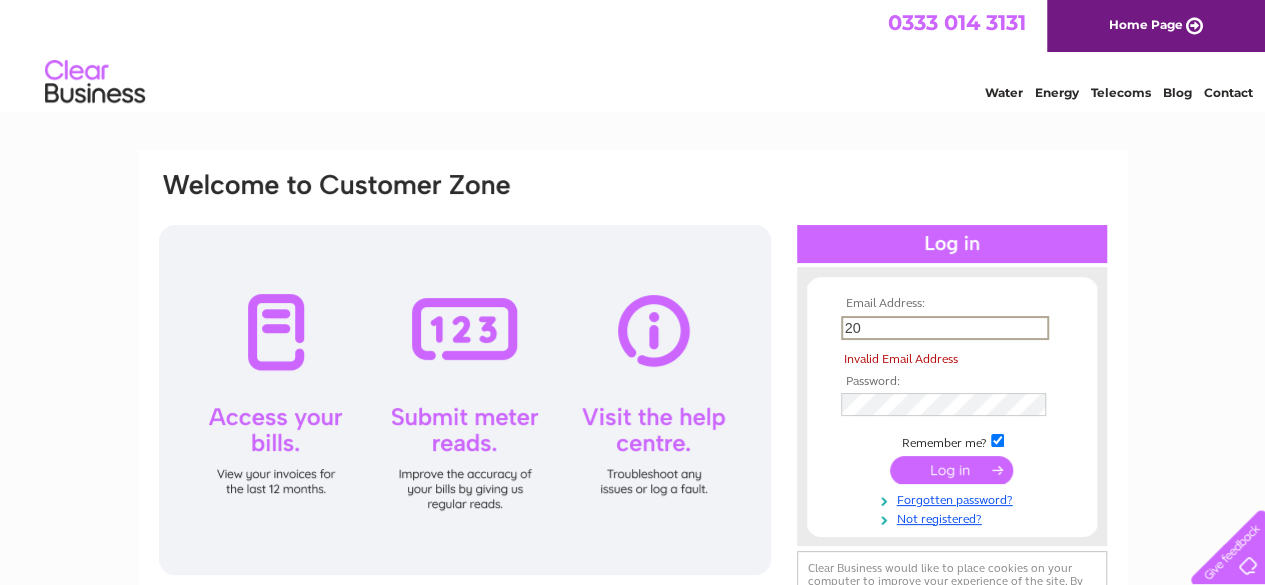 type on "2" 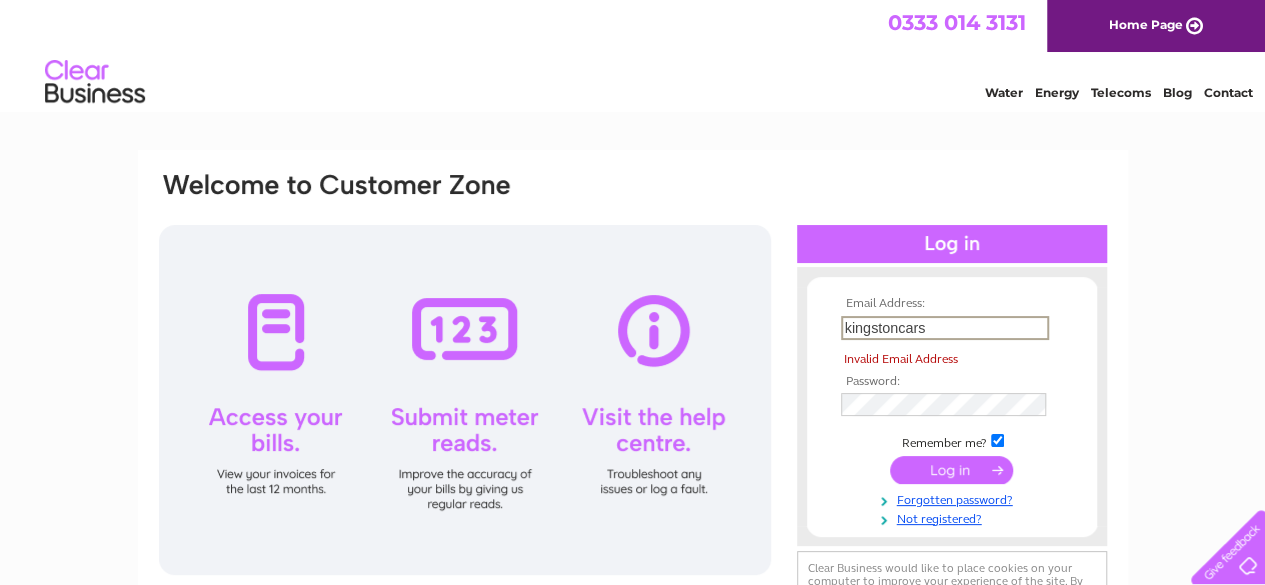 type on "[EMAIL_ADDRESS][DOMAIN_NAME]" 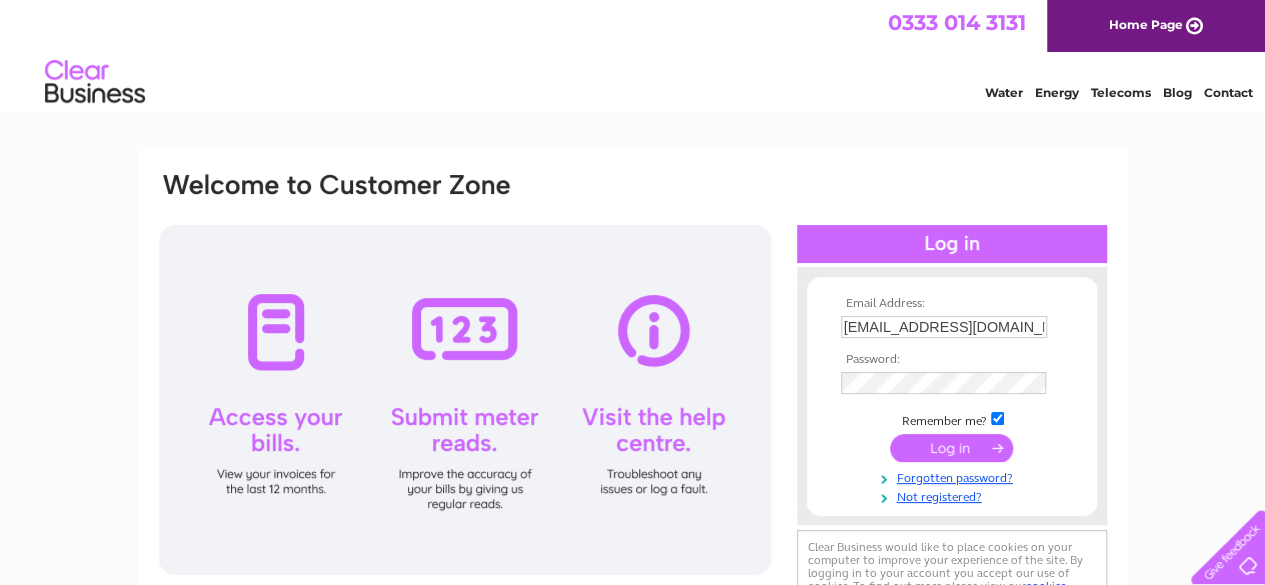 click at bounding box center (951, 448) 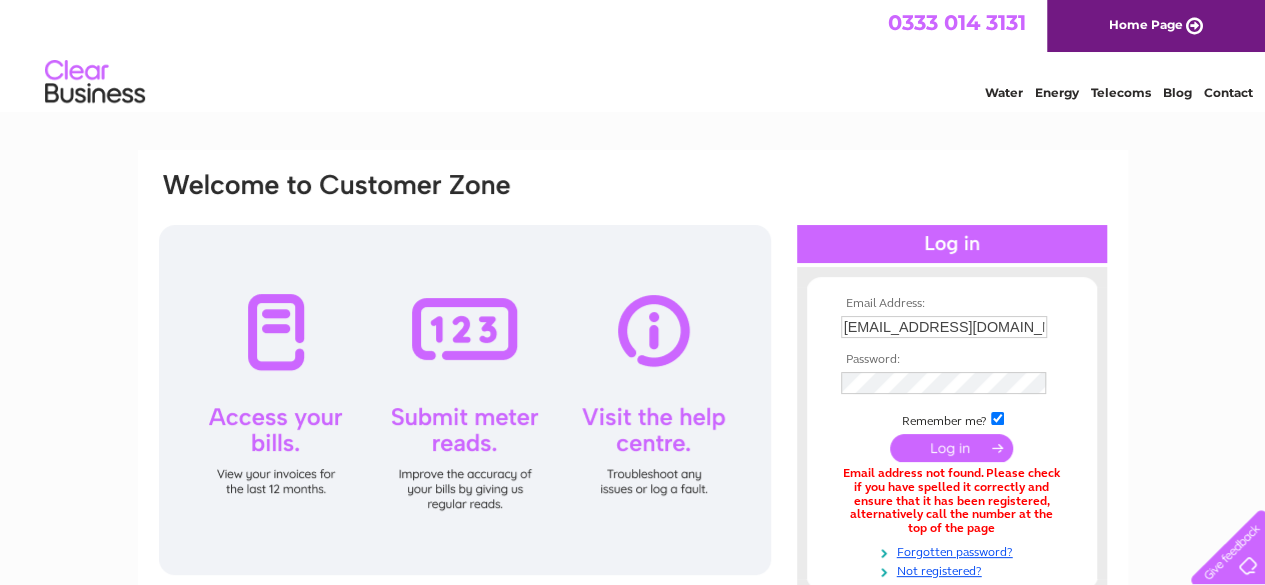 scroll, scrollTop: 100, scrollLeft: 0, axis: vertical 